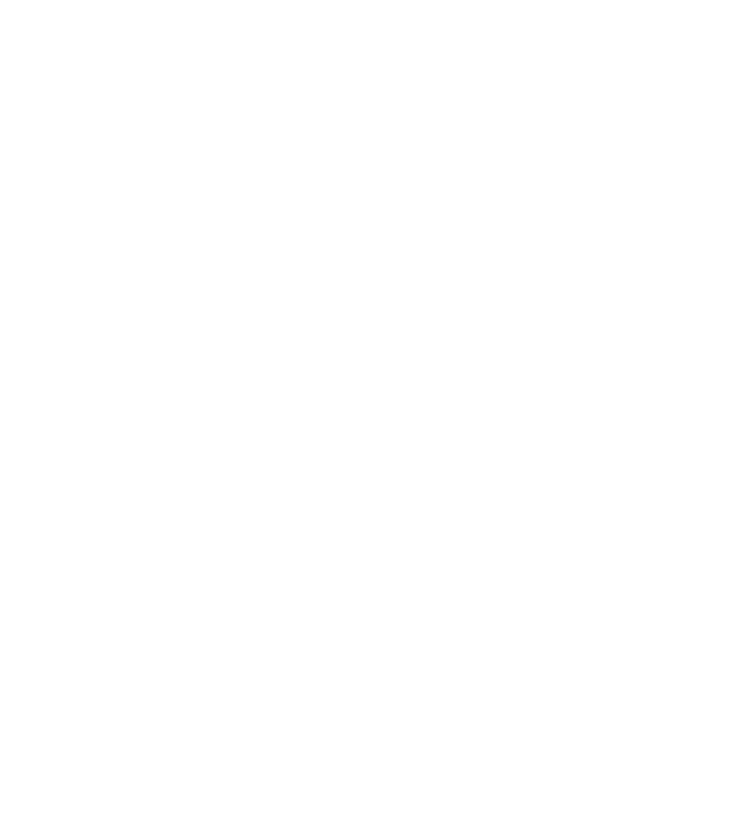 scroll, scrollTop: 0, scrollLeft: 0, axis: both 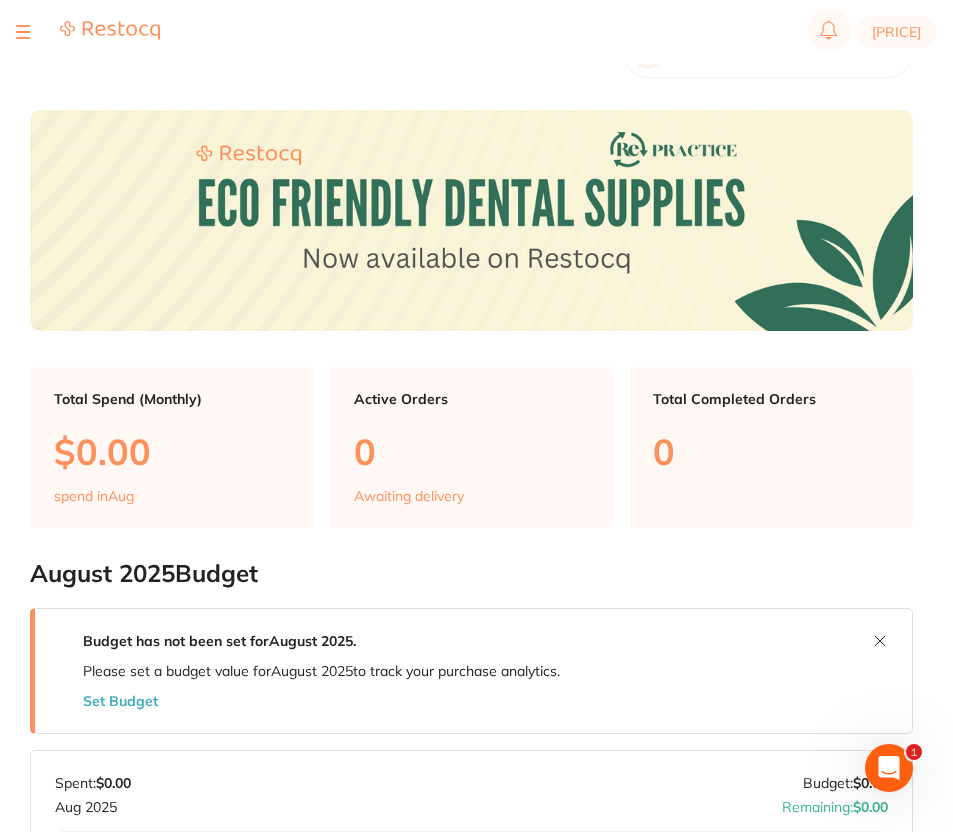click at bounding box center (23, 32) 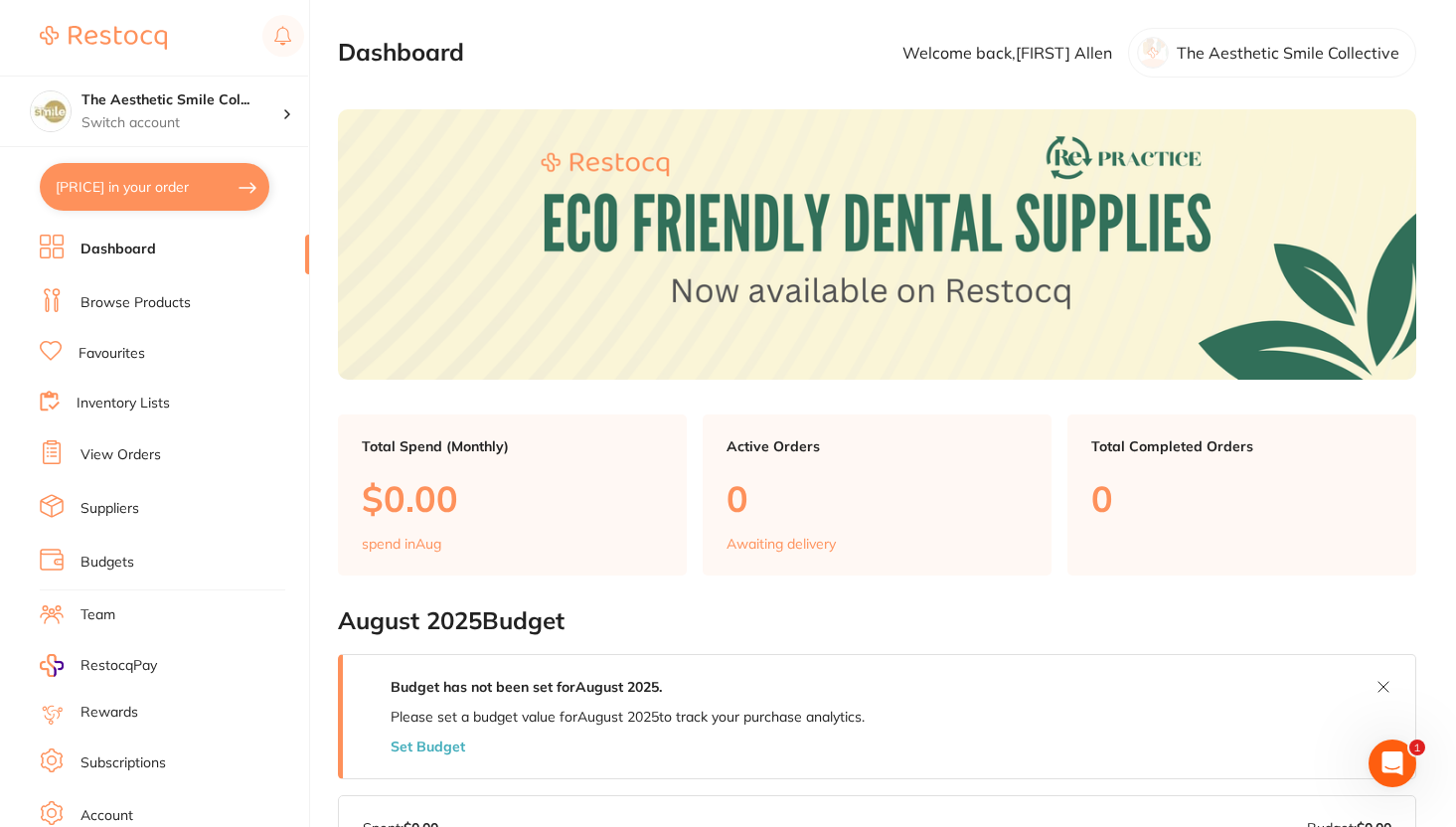 click on "[PRICE]   in your order" at bounding box center [154, 187] 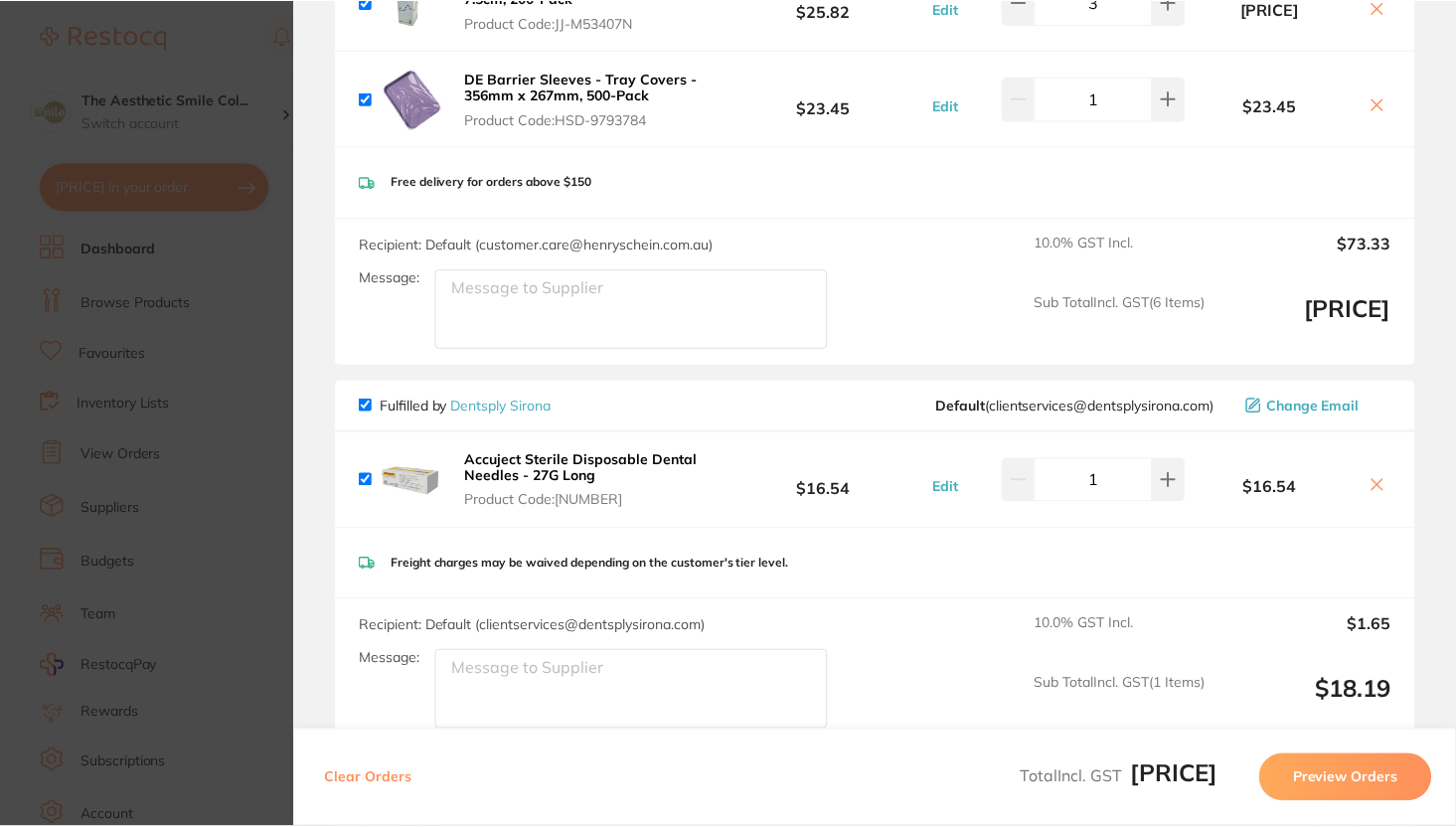 scroll, scrollTop: 684, scrollLeft: 0, axis: vertical 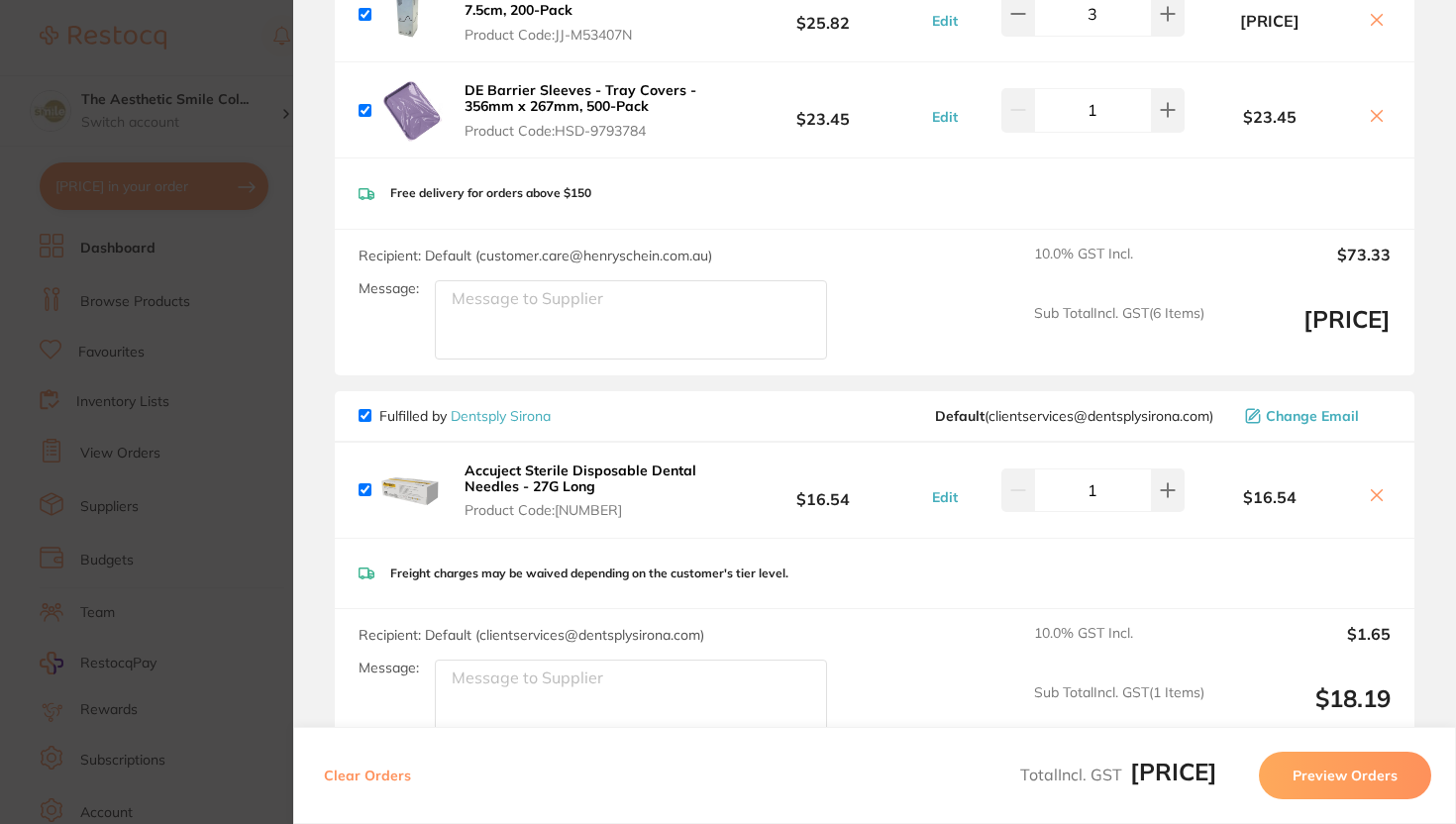 click on "Update RRP Set your pre negotiated price for this item. Item Agreed RRP (excl. GST) --   Update as new default RRP Update RRP Review Orders Your orders are being processed and we will notify you once we have placed the orders. You may close this window Back to Preview Orders Aug 8 2025, 8:42 Henry Schein Halas # 89524 Dentsply Sirona # 89528 Independent Dental # 89522 Adam Dental # 89521 Matrixdental # 89523 Numedical # 89549 Orien dental # 89536 Dental Zone # 89546 Critical Dental # 89543 Erskine Dental # 89538 Healthware Australia Ridley # 89537 Livingstone International # 89548 Deliver To James Allen ( The Aesthetic Smile Collective ) 3 Oriel Place, 531 Sandgate Road Clayfield  QLD 4011 07 3089 4455 admin@theaestheticsmilecollective.com Select All Price Quantity Total Fulfilled by   Henry Schein Halas Default ( customer.care@henryschein.com.au ) Change Email   3M Scotchbond Universal Plus Adhesive - Refill Vial - 5ml   Product Code:  TM-41294     $181.82 Edit     1         $181.82     Product Code:" at bounding box center (728, 412) 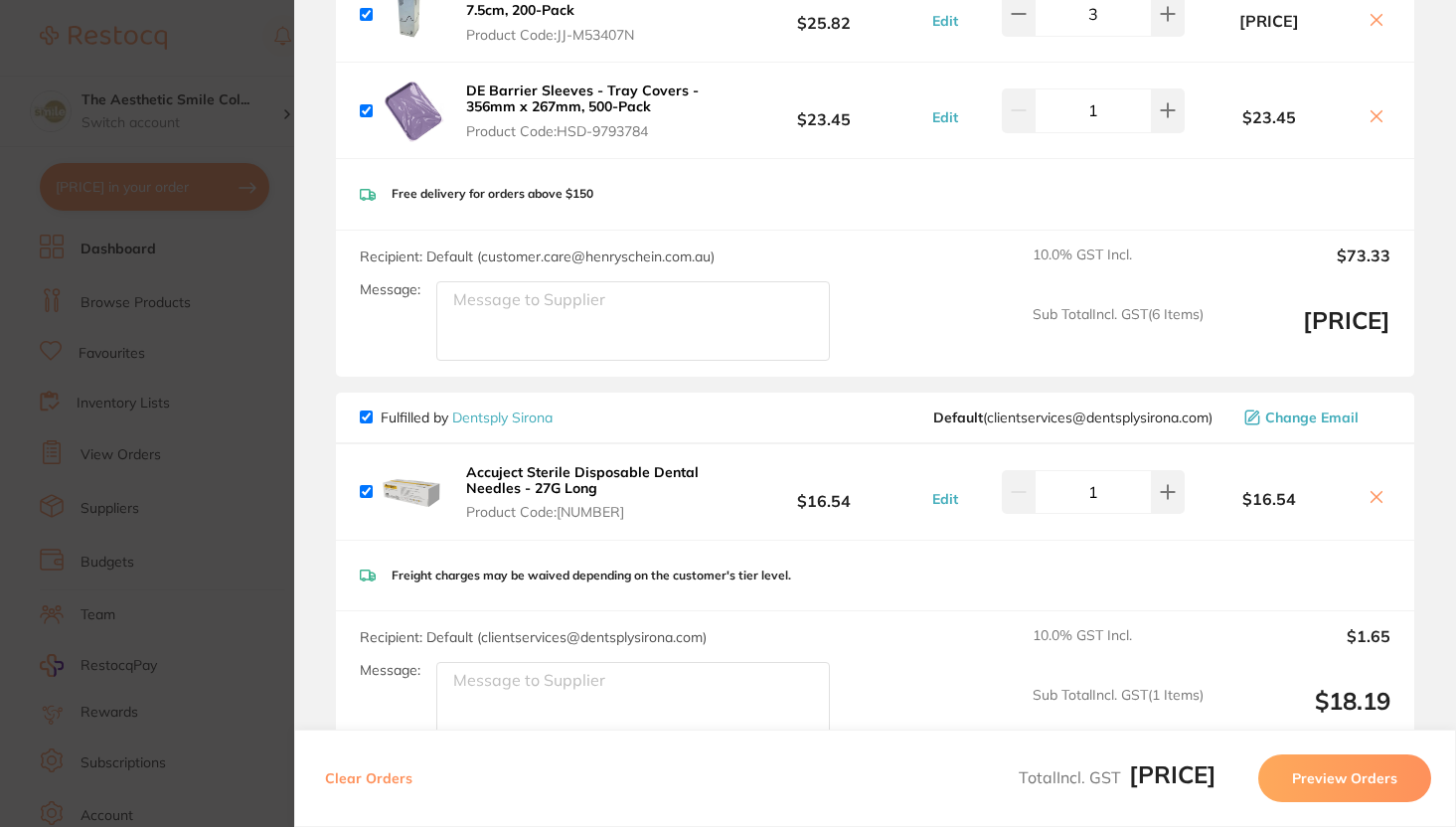 scroll, scrollTop: 154, scrollLeft: 0, axis: vertical 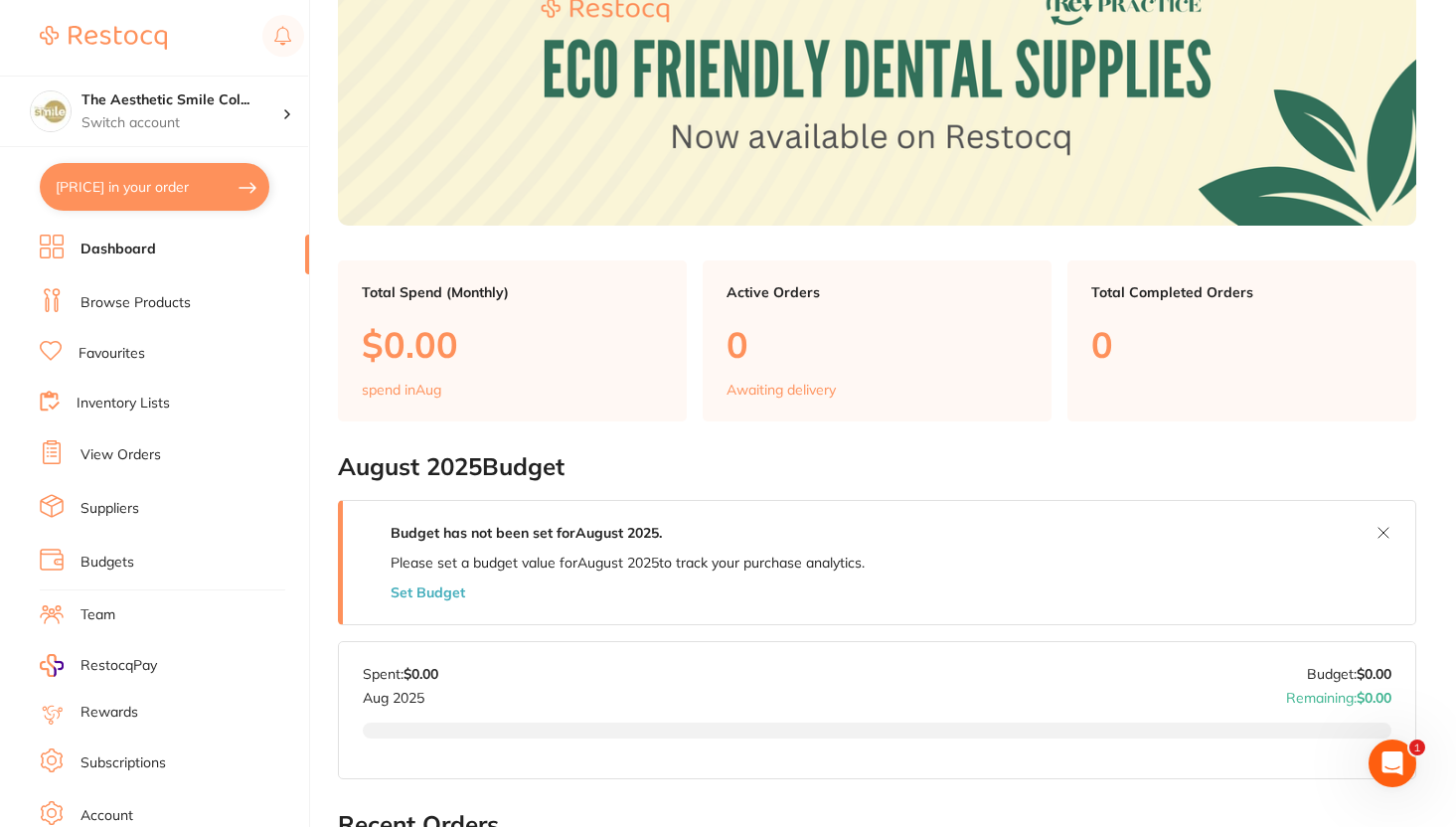 click on "View Orders" at bounding box center [120, 455] 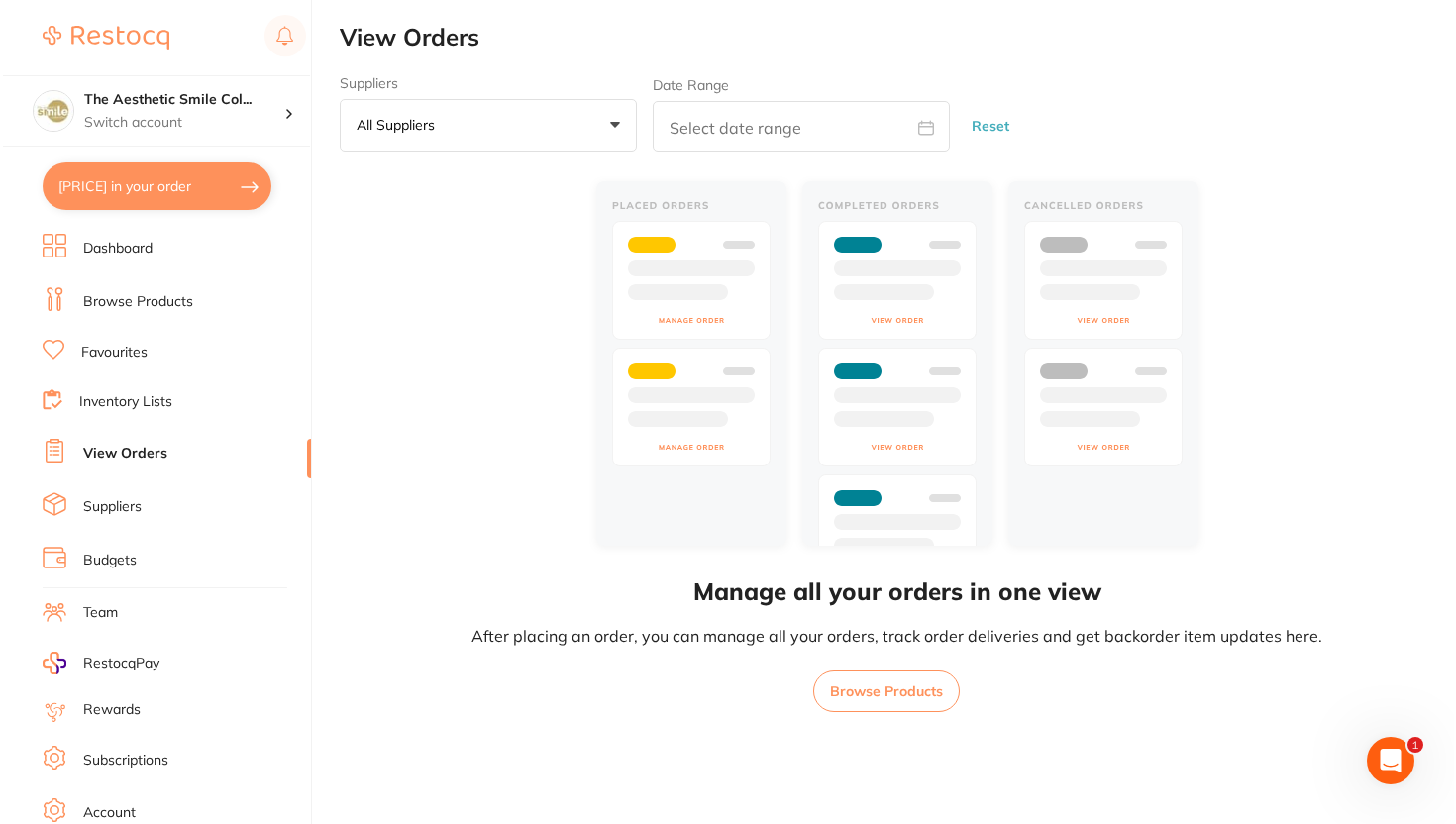 scroll, scrollTop: 0, scrollLeft: 0, axis: both 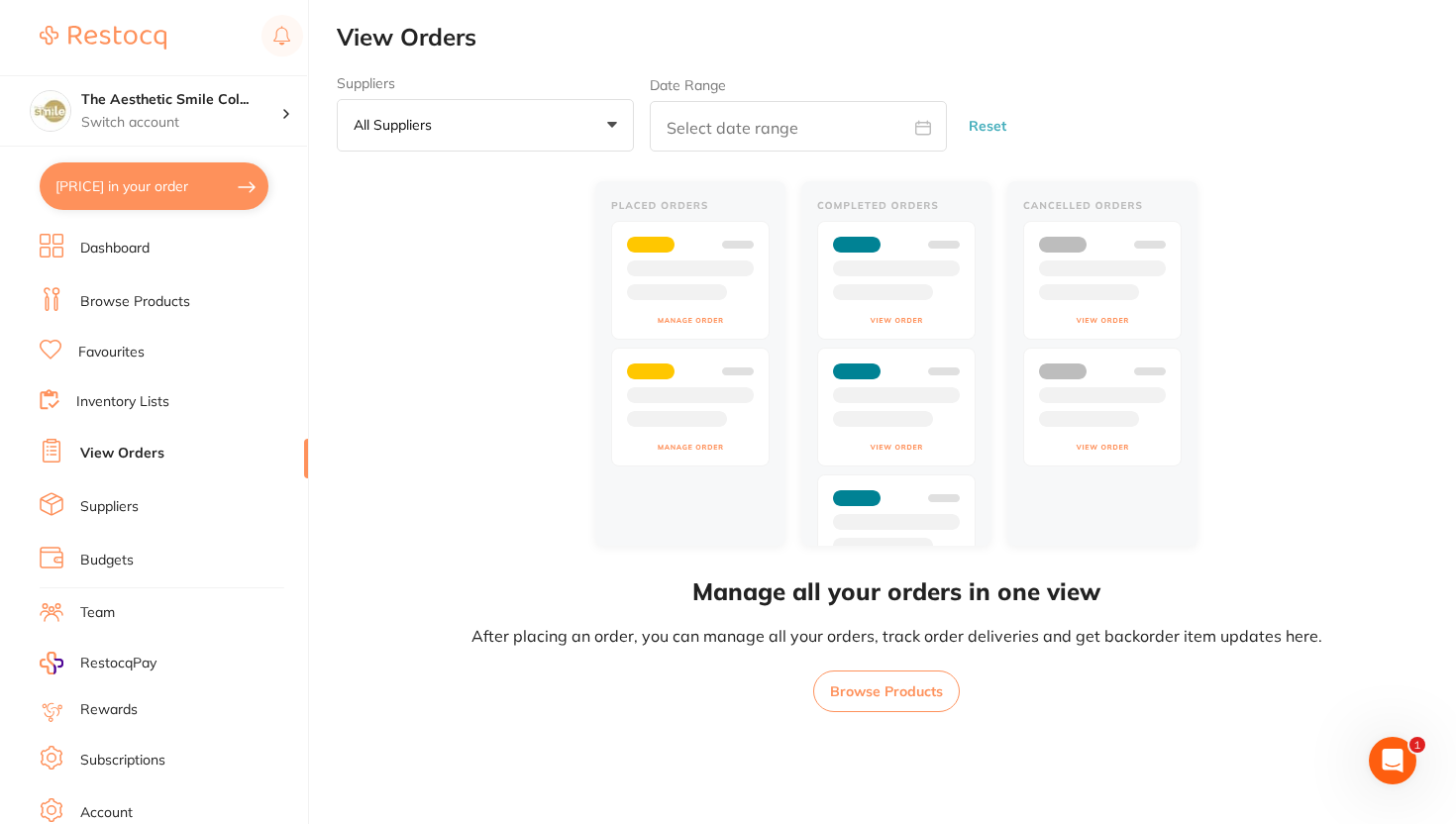 click on "$2,035.36   in your order" at bounding box center [154, 186] 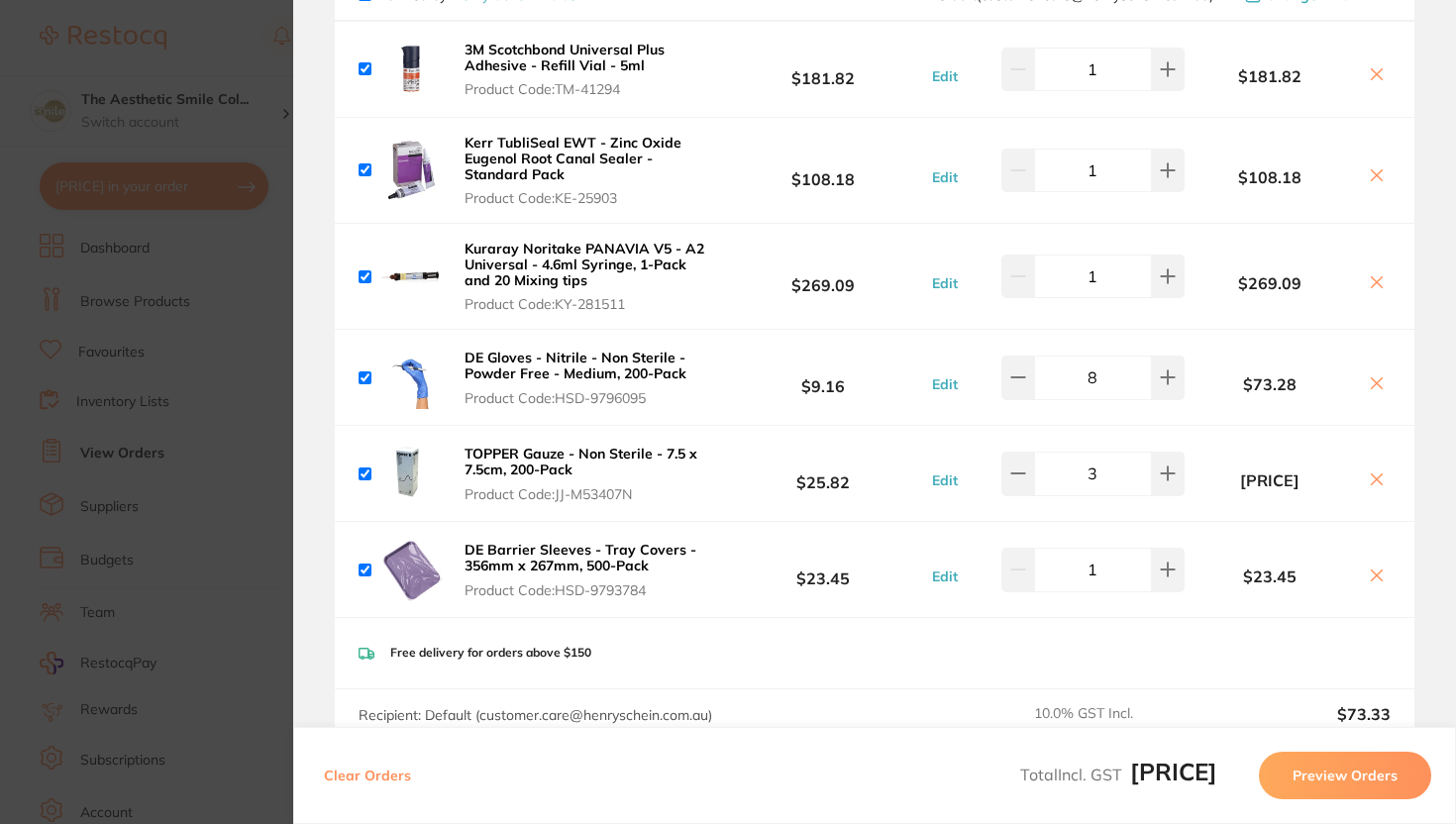 scroll, scrollTop: 0, scrollLeft: 0, axis: both 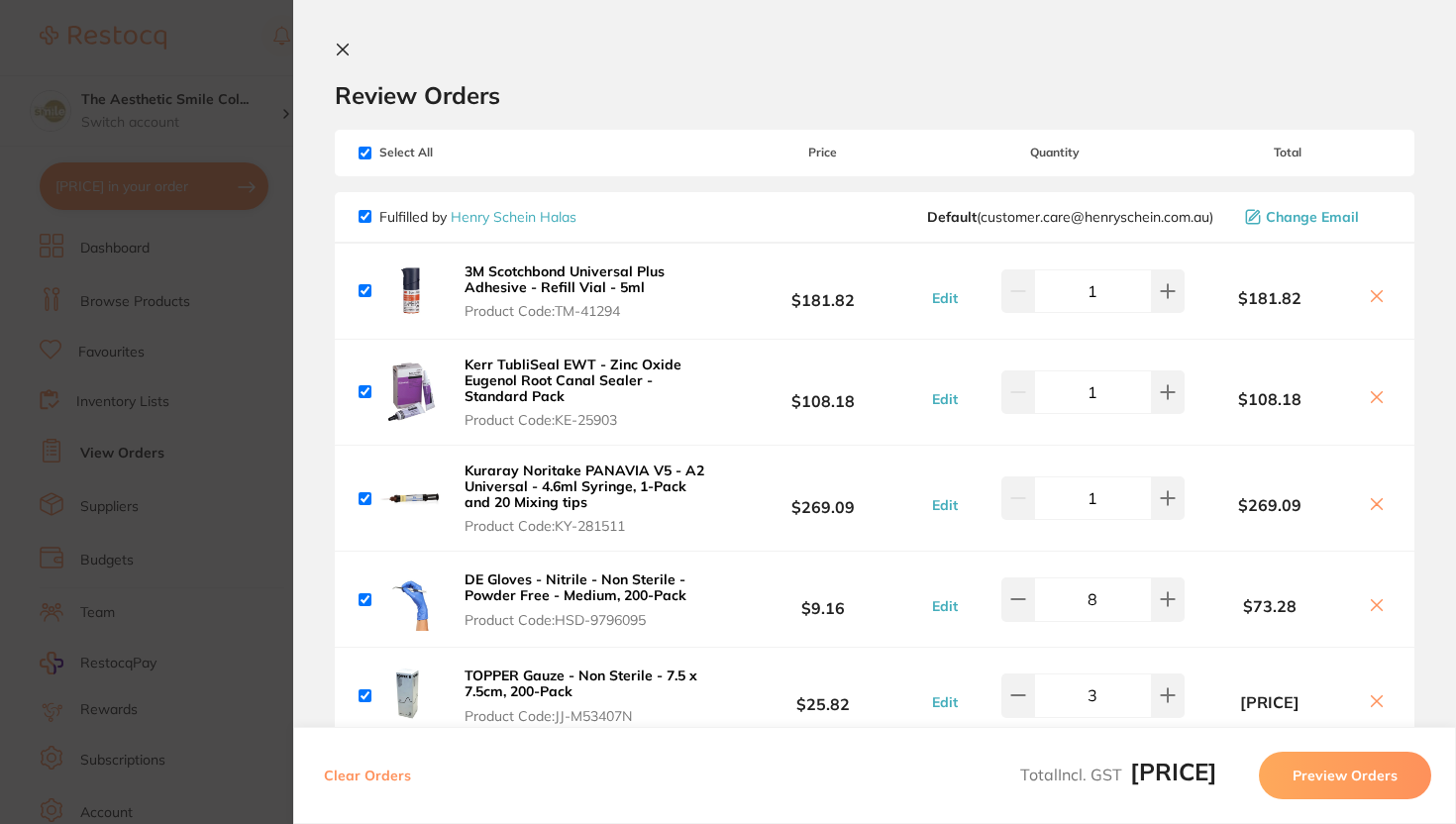 click 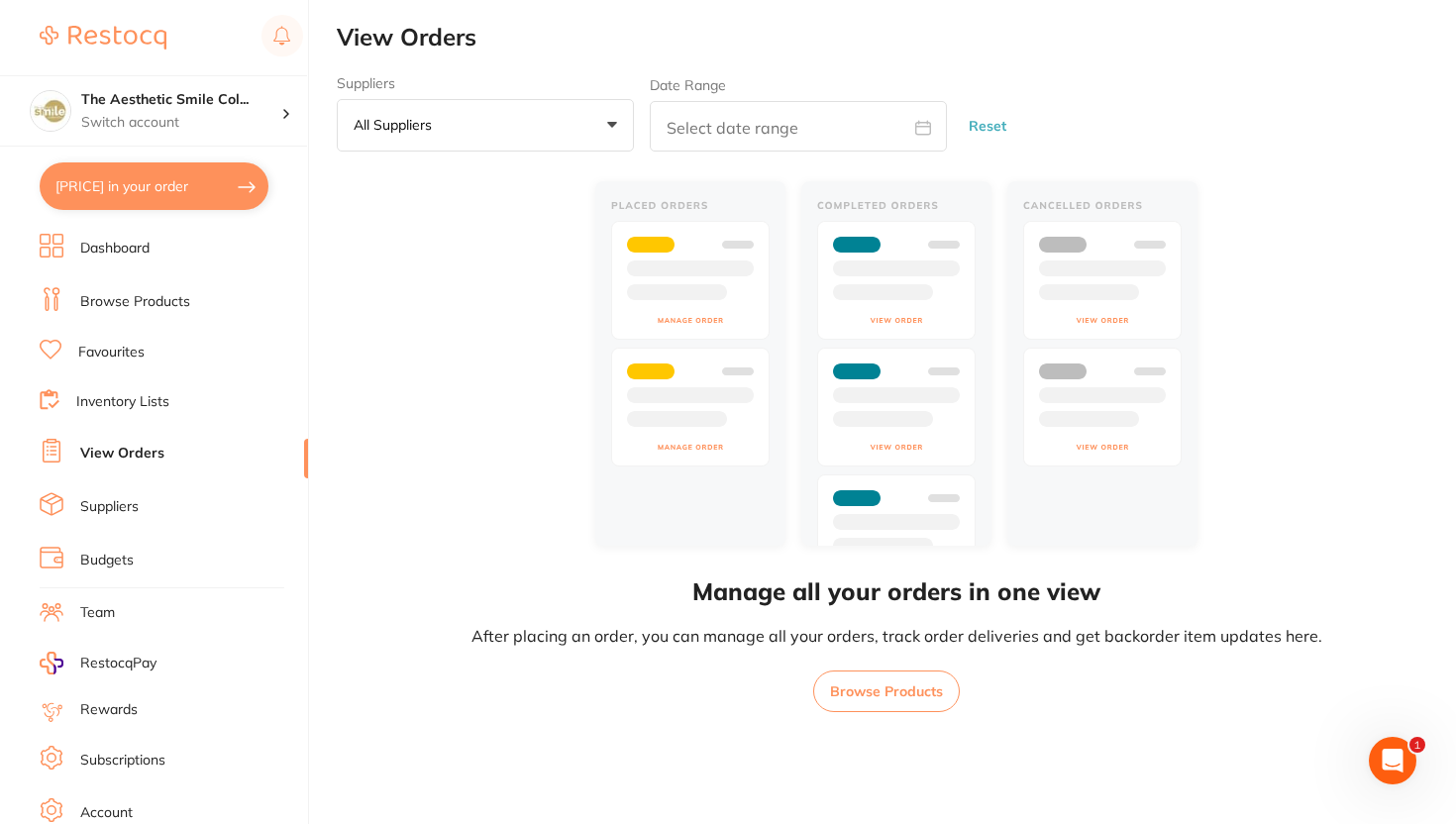 click on "View Orders" at bounding box center [122, 454] 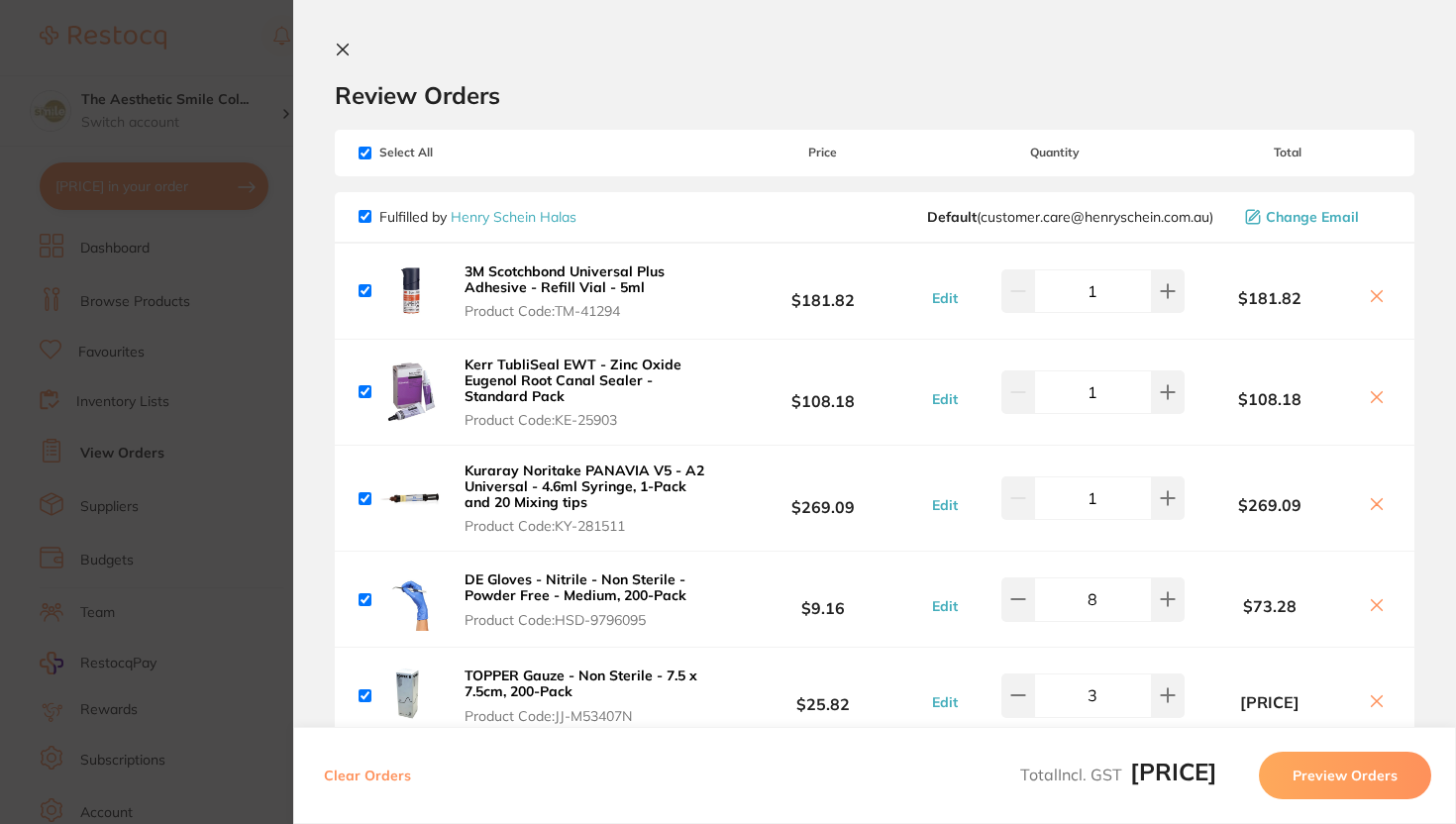 click 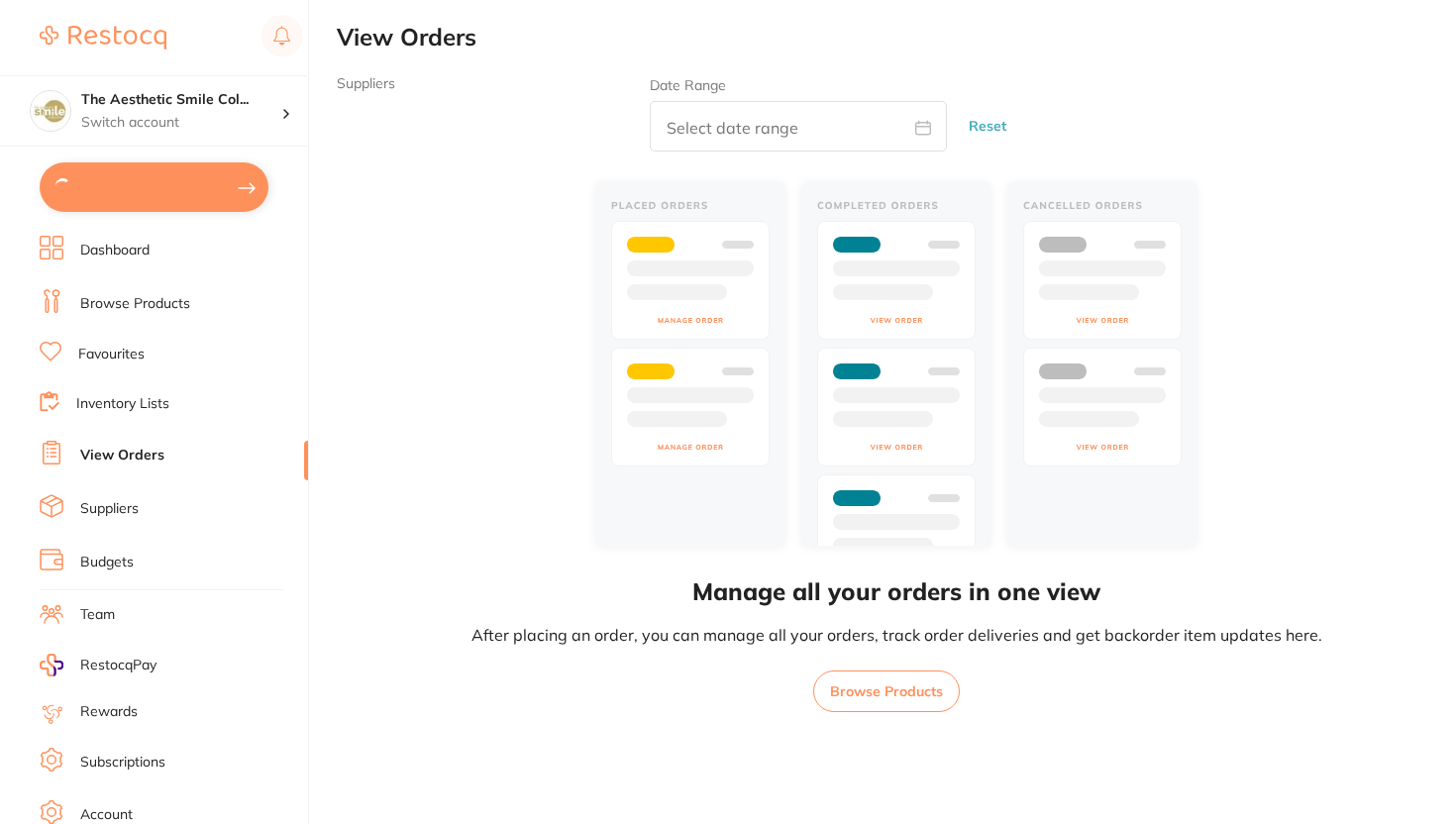 scroll, scrollTop: 0, scrollLeft: 0, axis: both 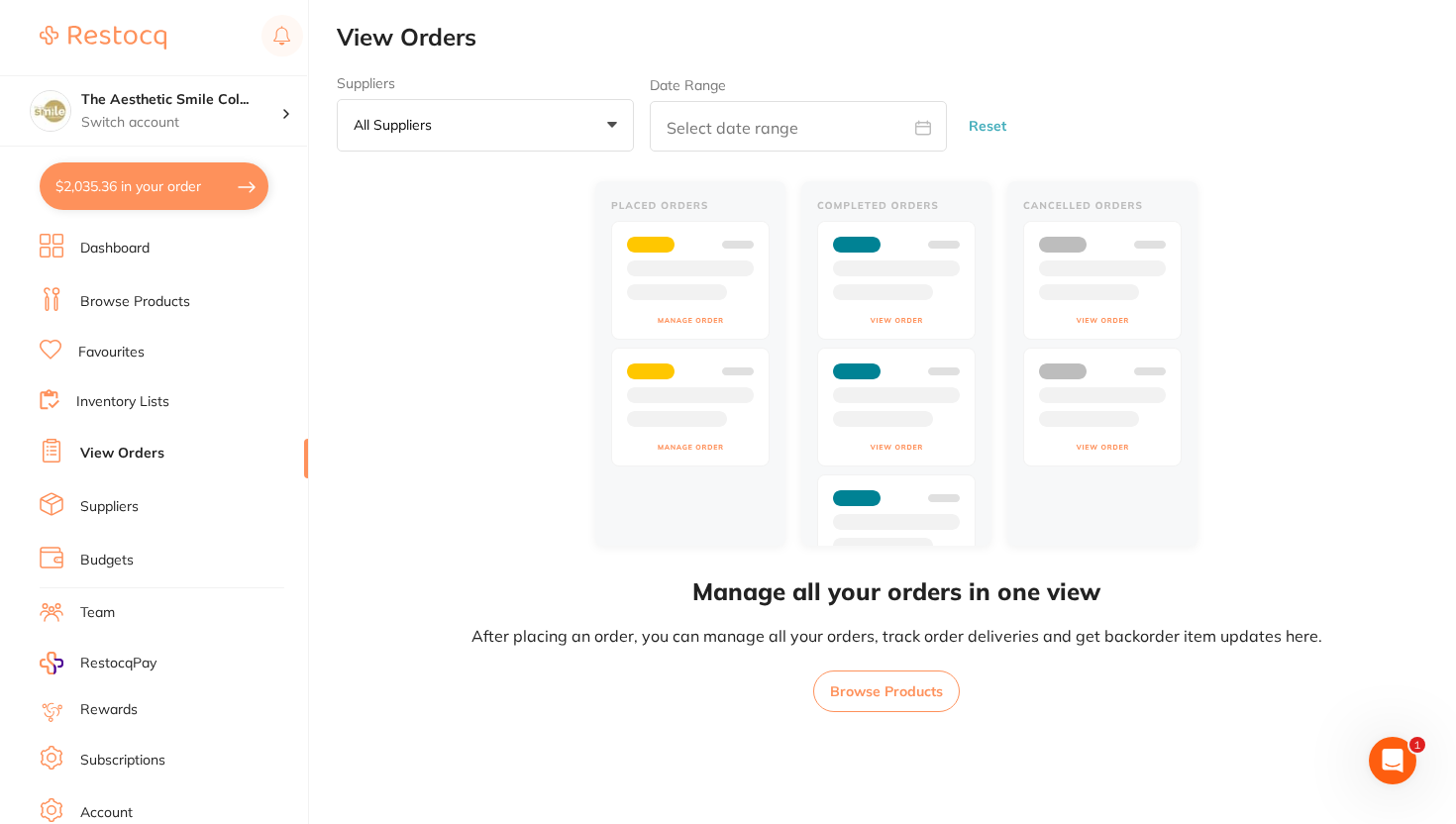 click on "[PRICE]   in your order" at bounding box center [154, 186] 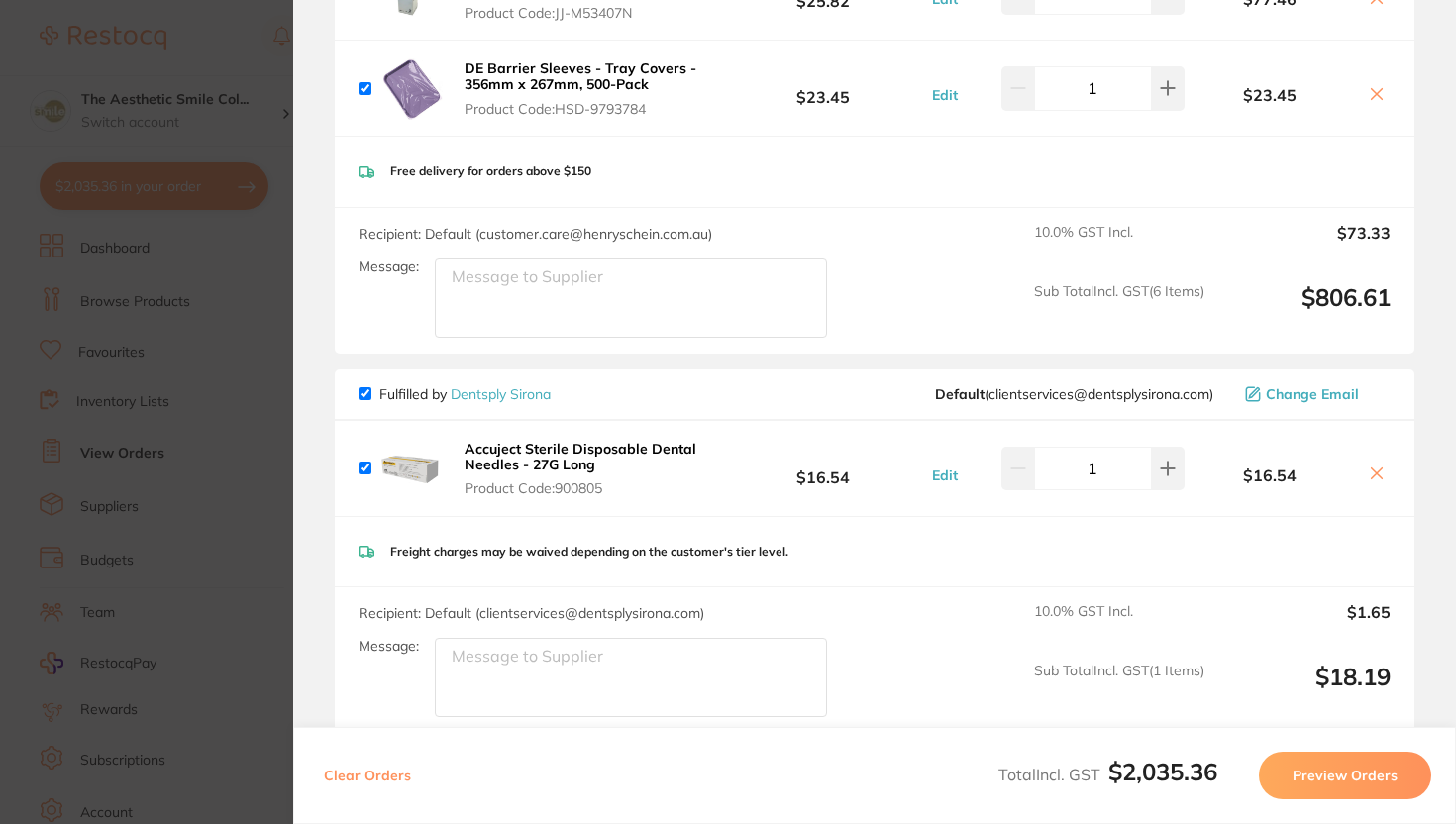 scroll, scrollTop: 947, scrollLeft: 0, axis: vertical 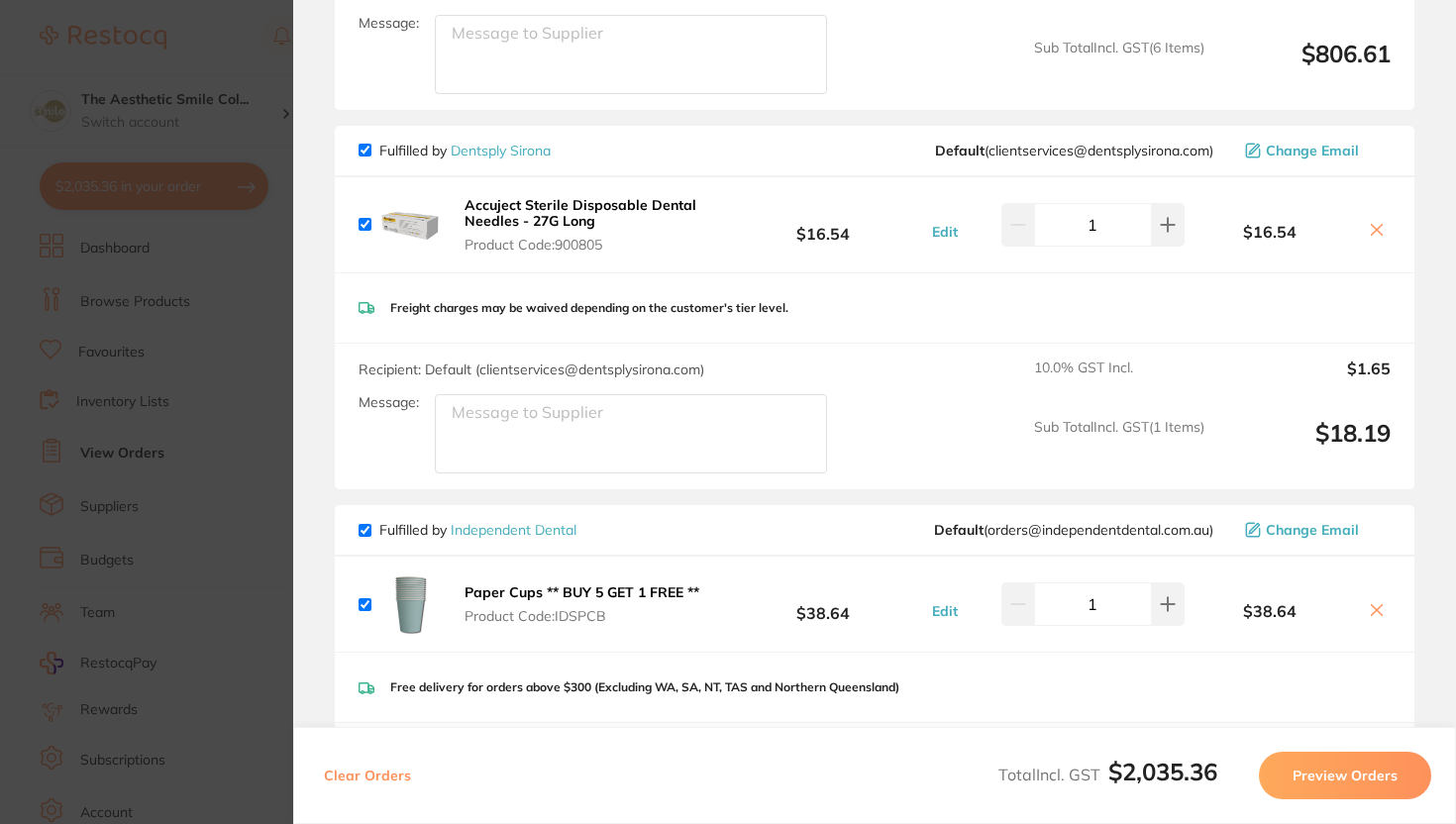 type 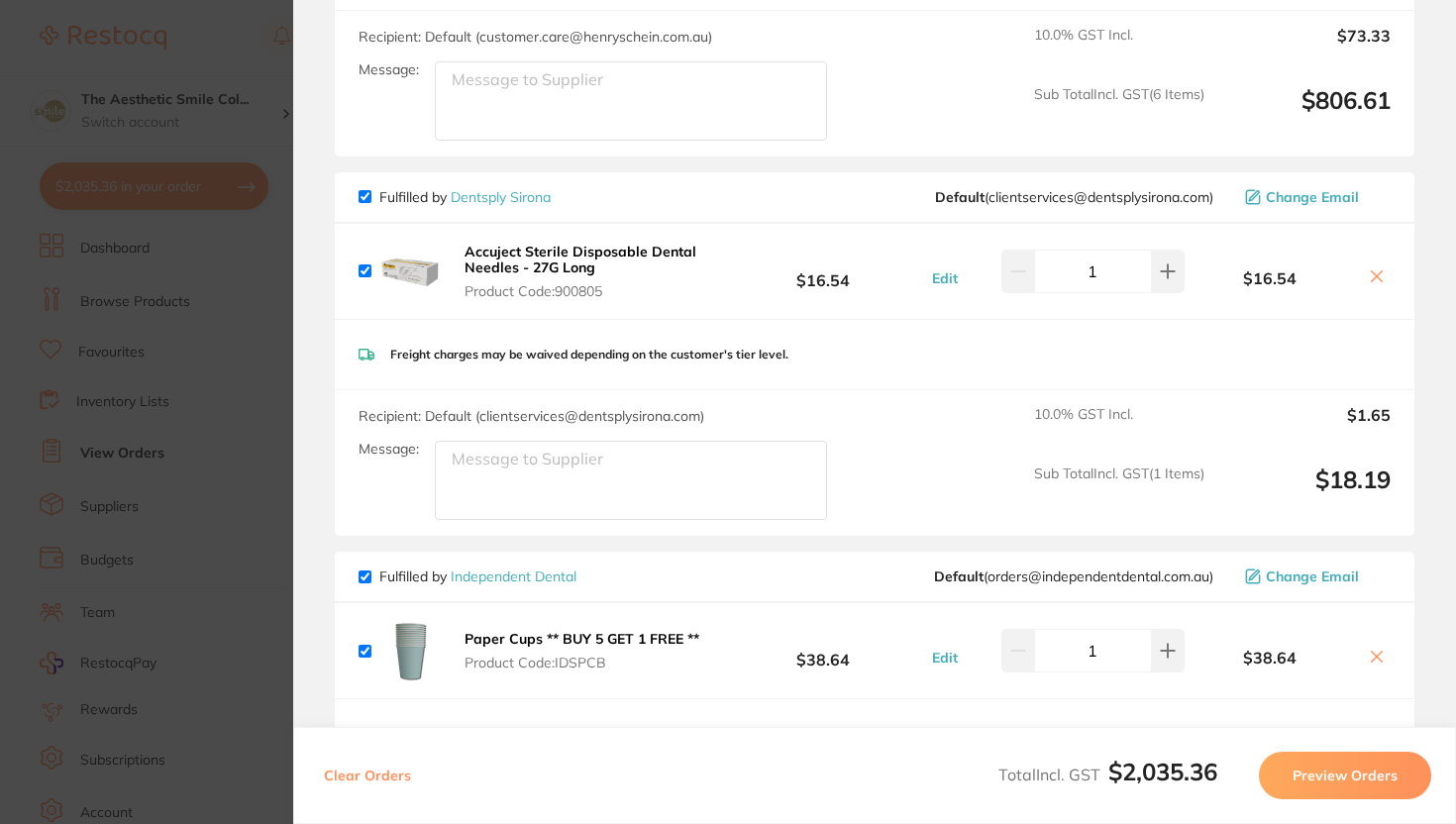 scroll, scrollTop: 900, scrollLeft: 0, axis: vertical 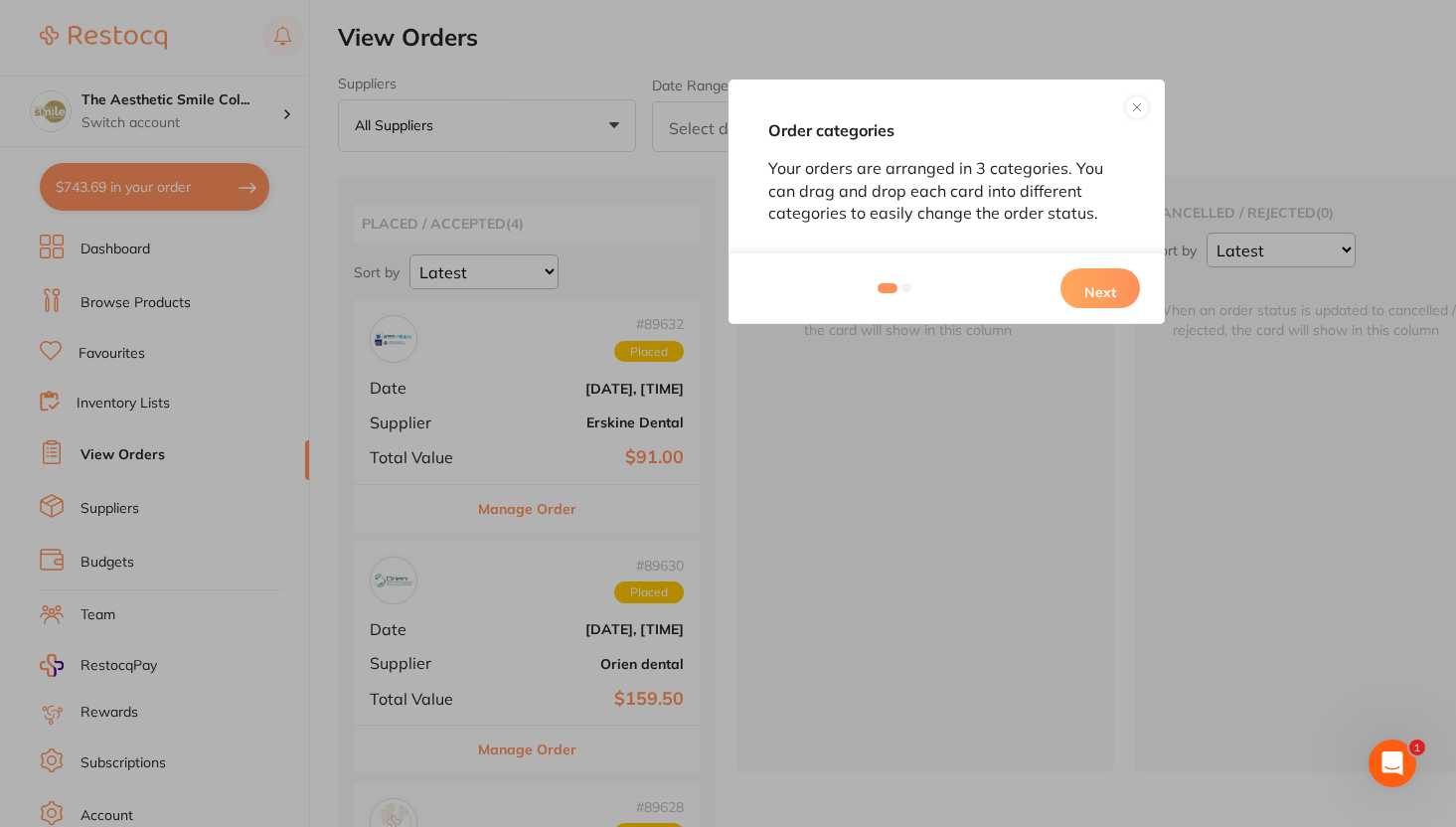 click on "Next" at bounding box center (1100, 288) 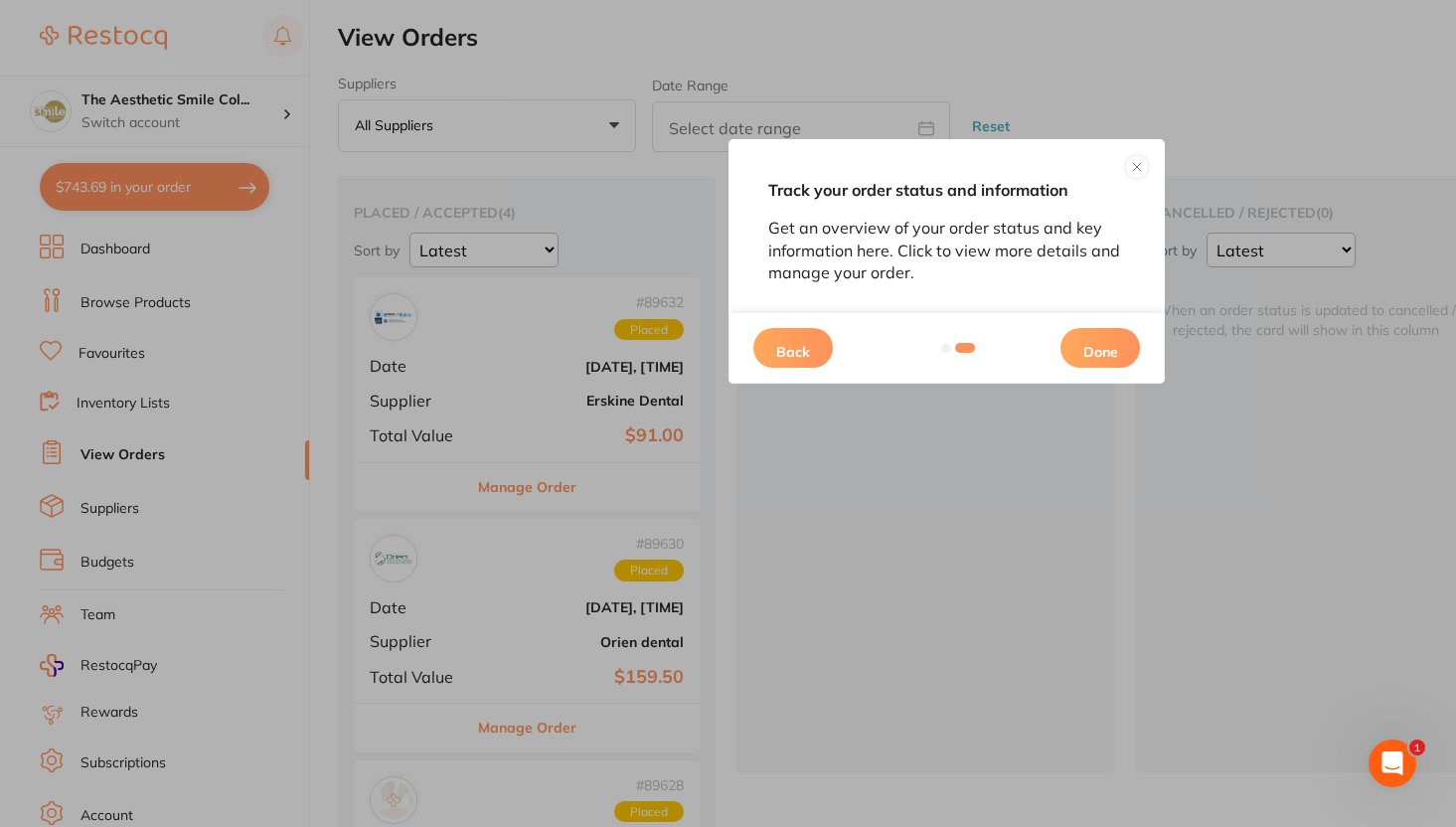 click on "Done" at bounding box center (1100, 348) 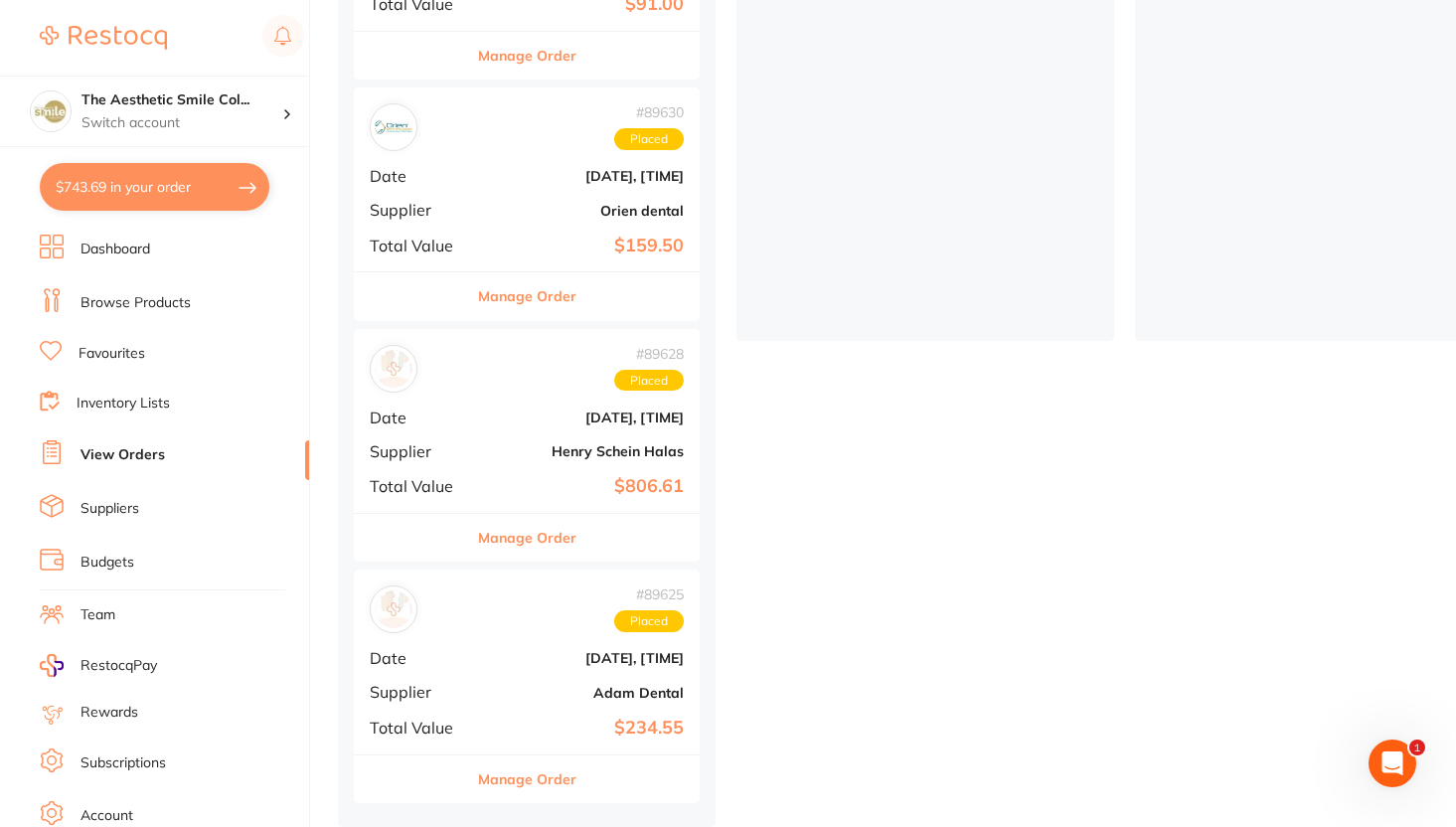 scroll, scrollTop: 44, scrollLeft: 0, axis: vertical 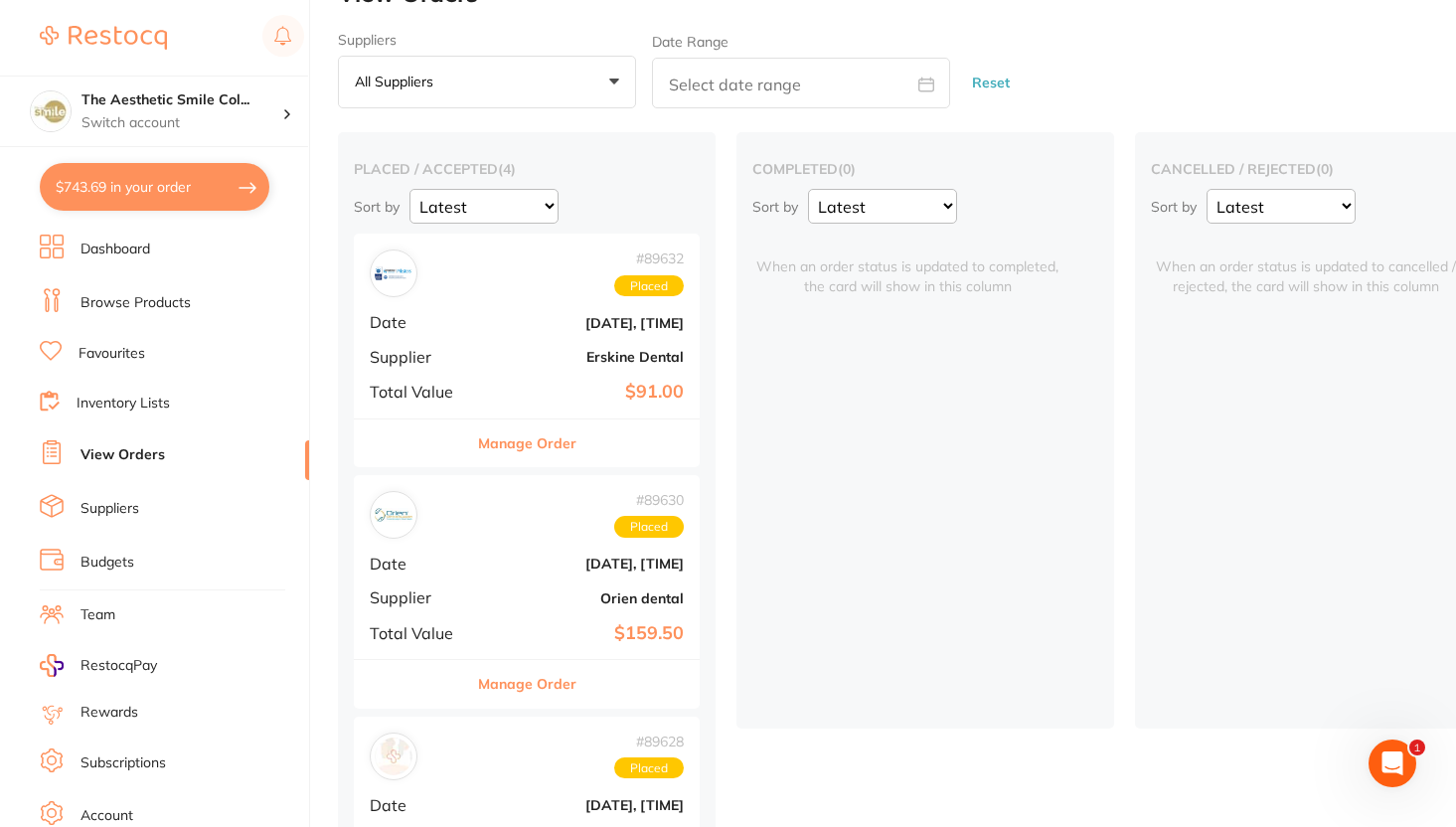 click on "$743.69   in your order" at bounding box center (154, 187) 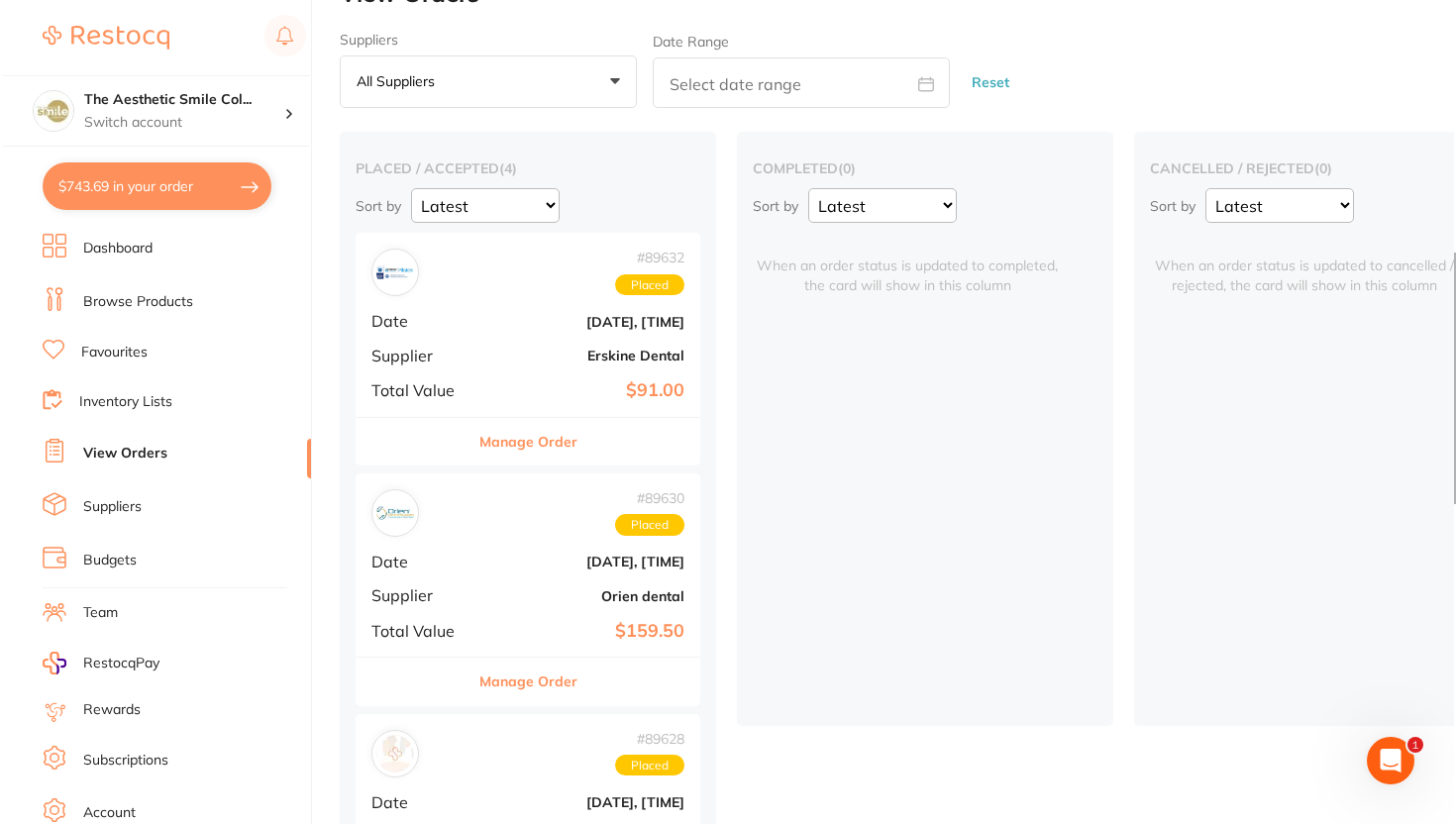 scroll, scrollTop: 0, scrollLeft: 0, axis: both 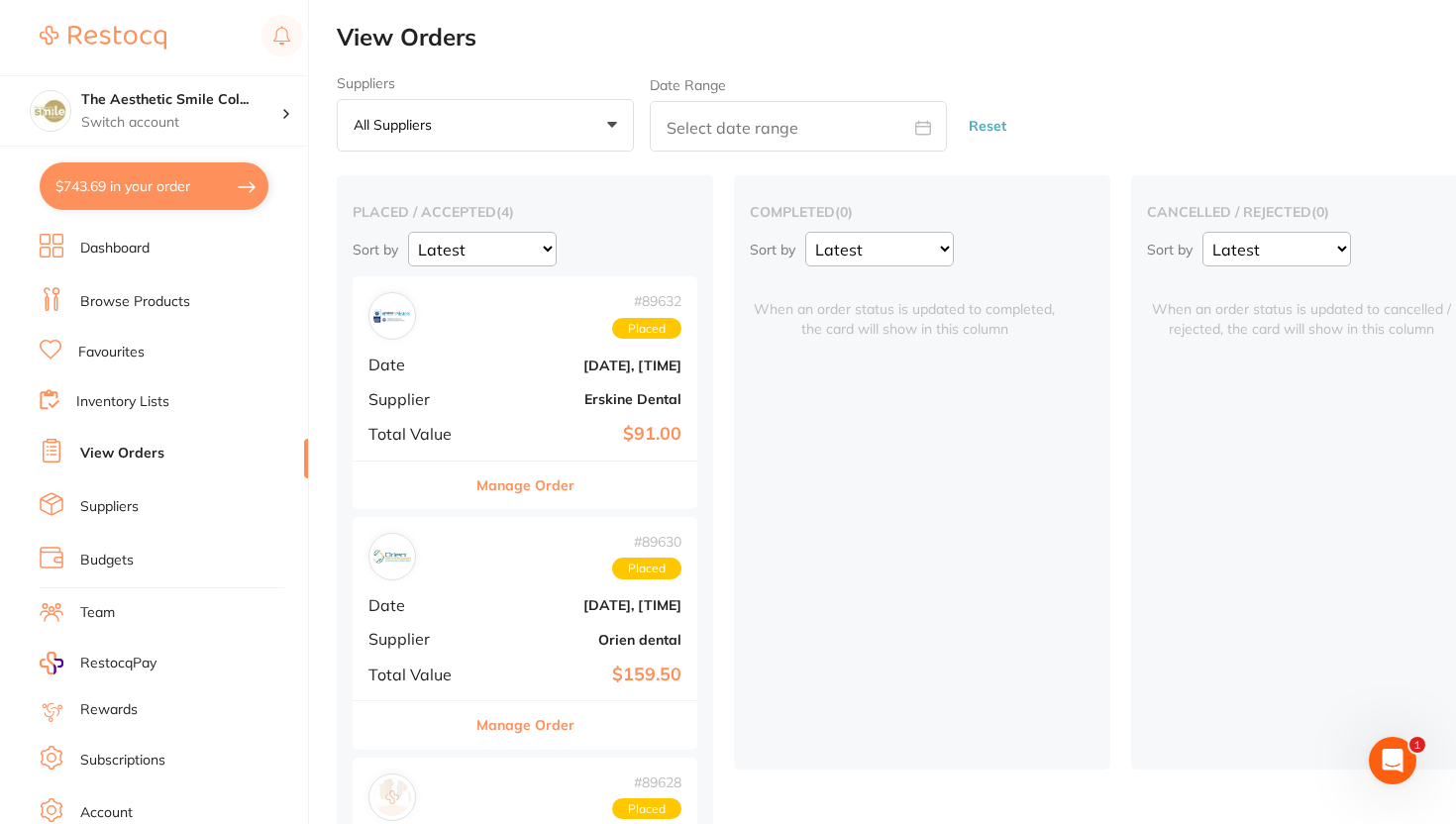 checkbox on "true" 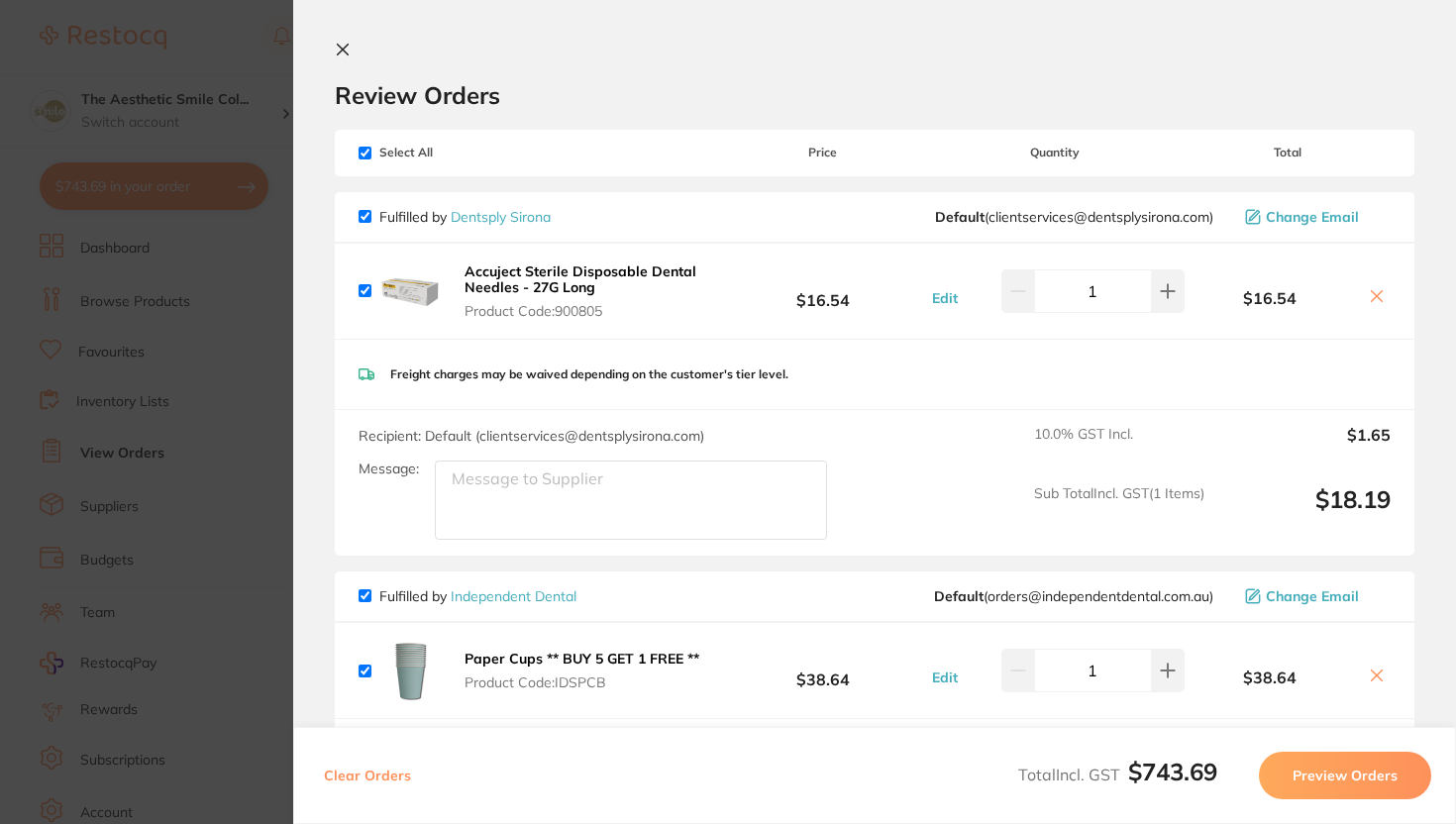 click 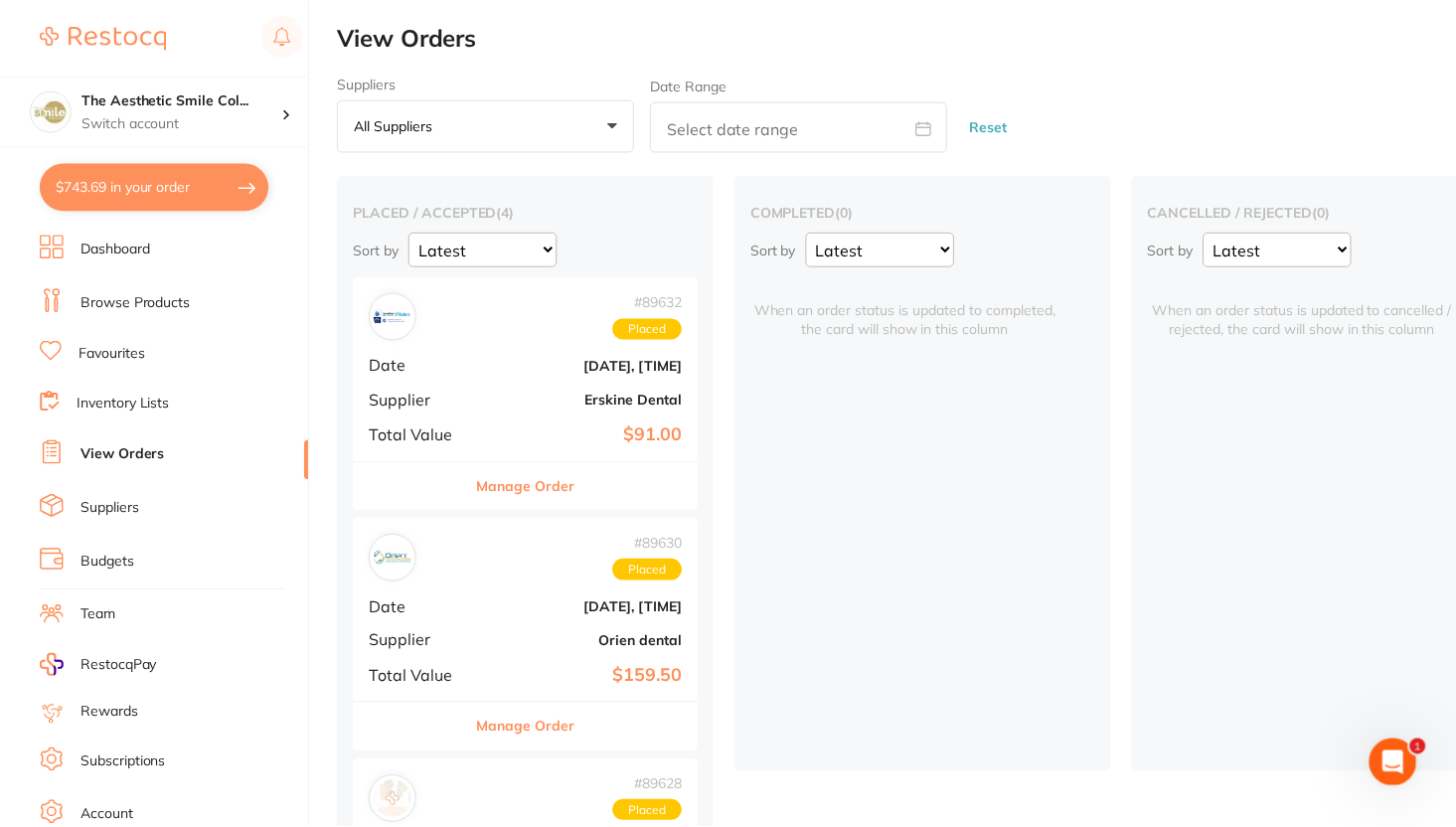scroll, scrollTop: 44, scrollLeft: 0, axis: vertical 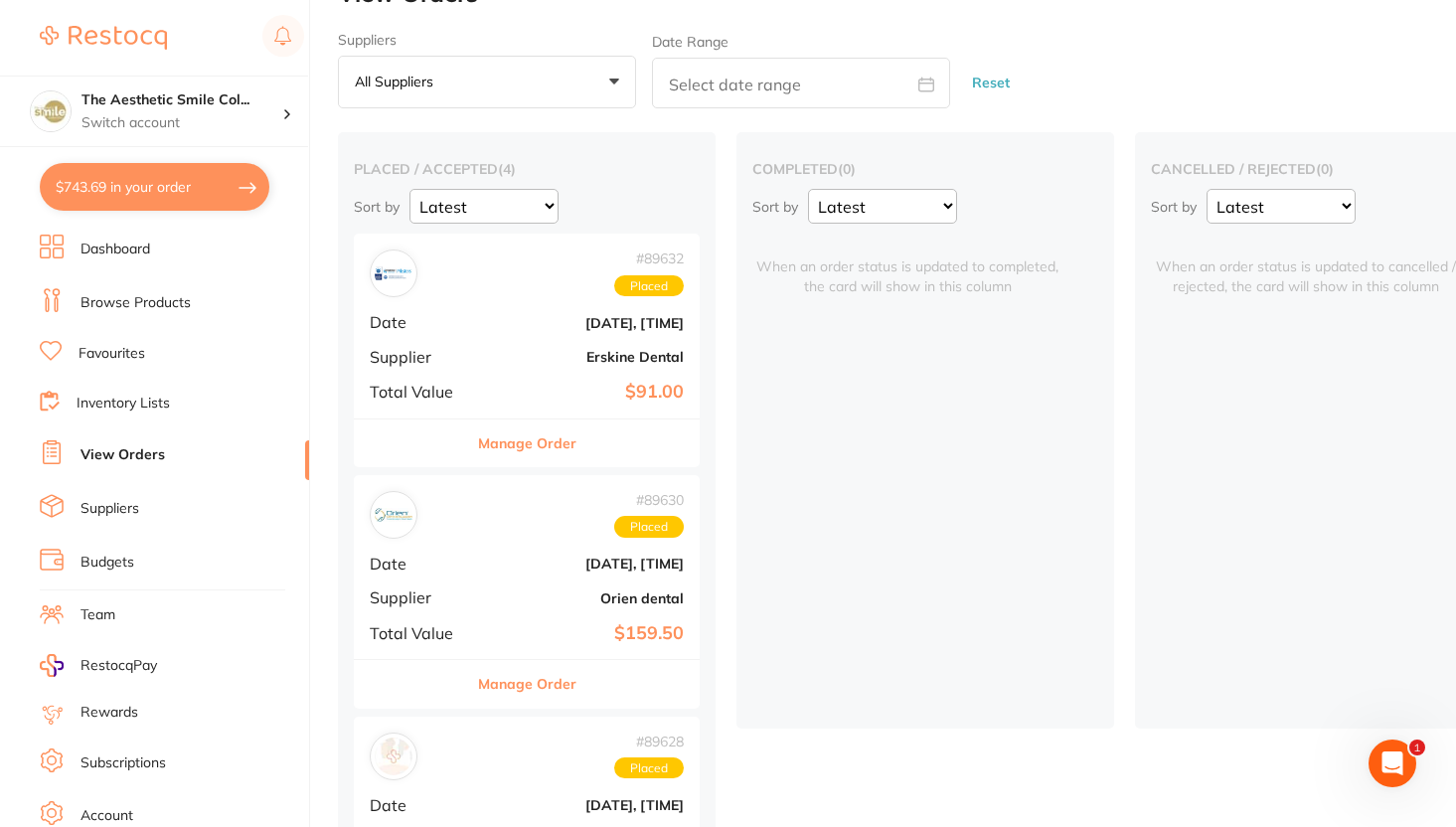 click on "$743.69   in your order" at bounding box center (154, 187) 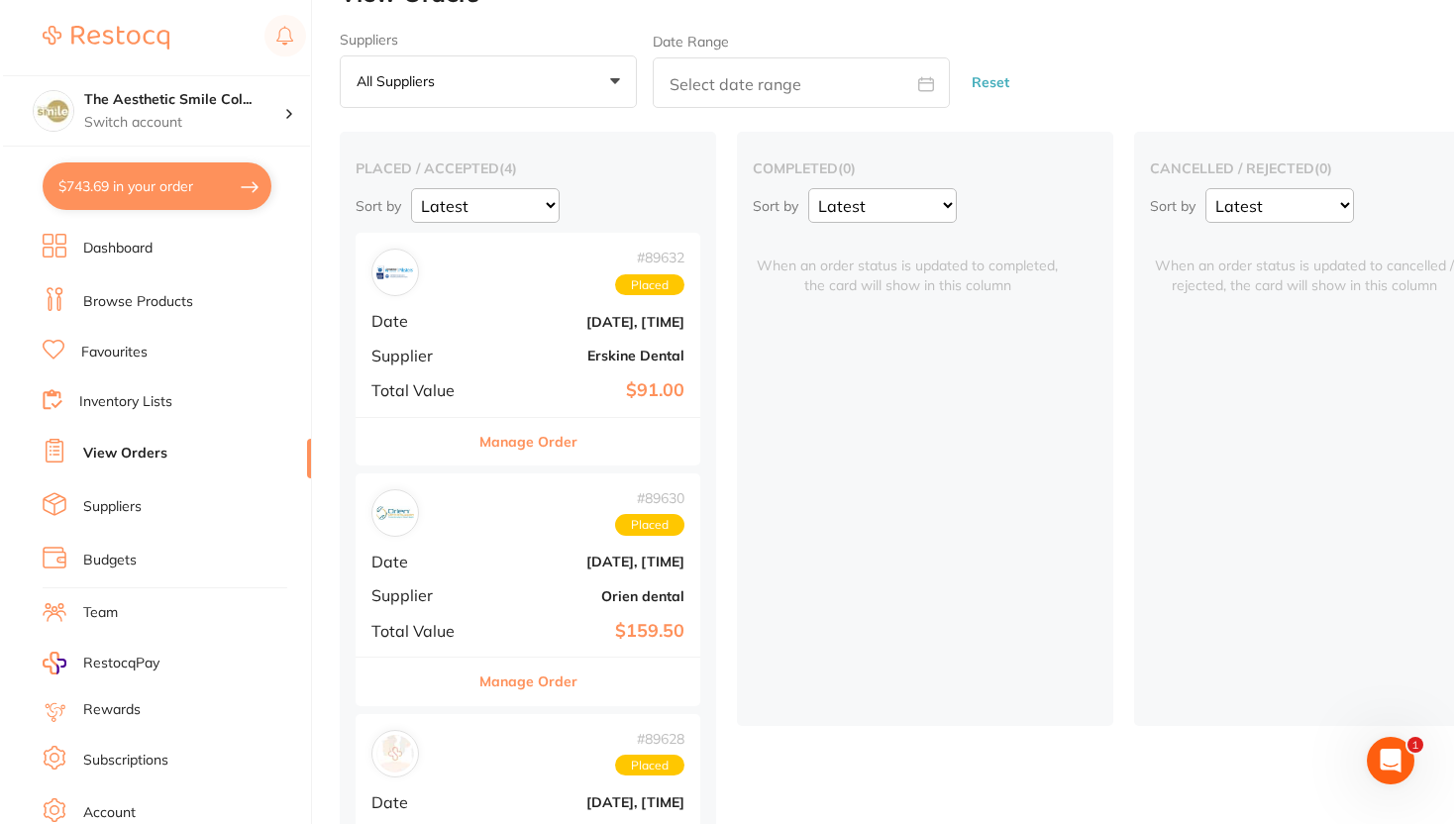 scroll, scrollTop: 0, scrollLeft: 0, axis: both 